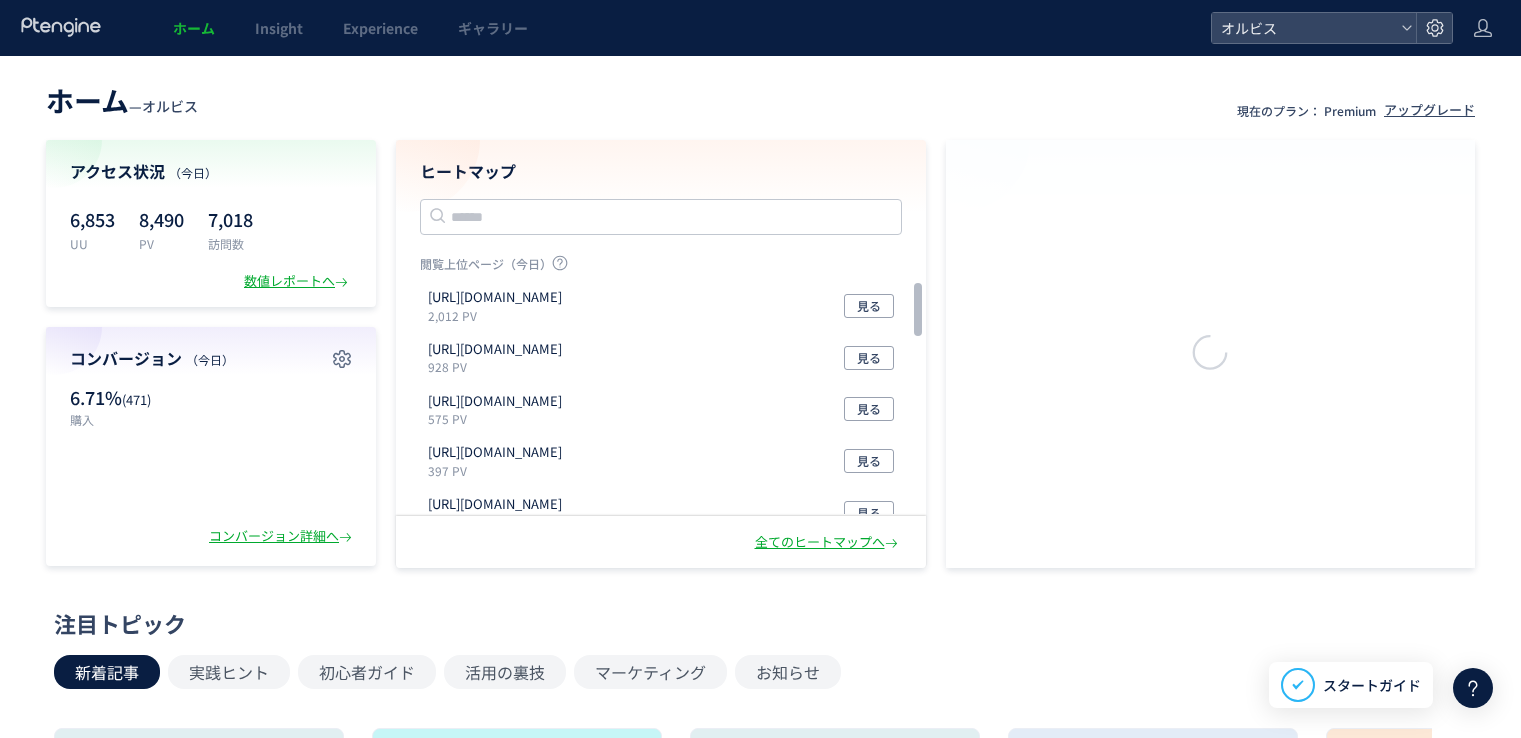 scroll, scrollTop: 0, scrollLeft: 0, axis: both 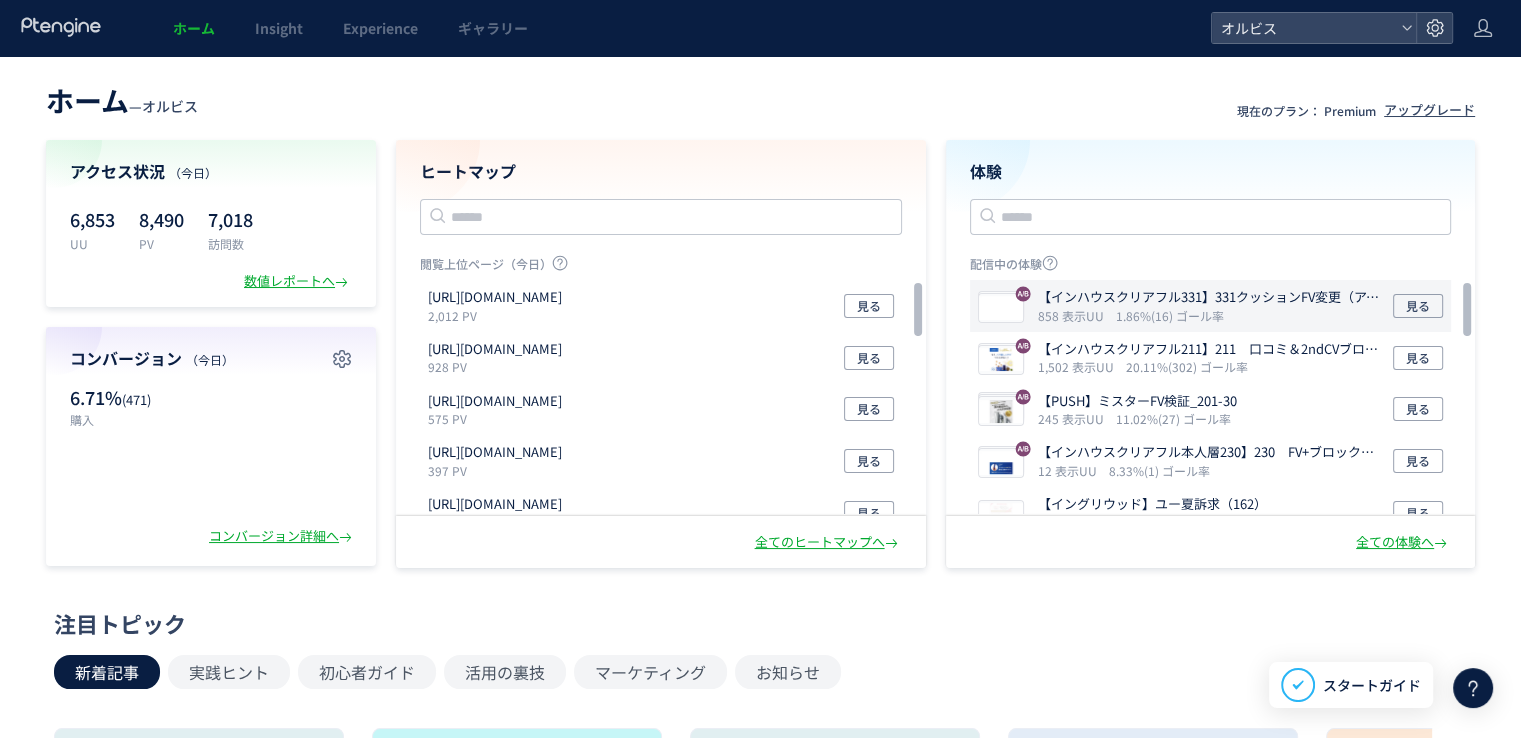 click on "【インハウスクリアフル331】331クッションFV変更（アンケート回答要素追加）" at bounding box center (1212, 297) 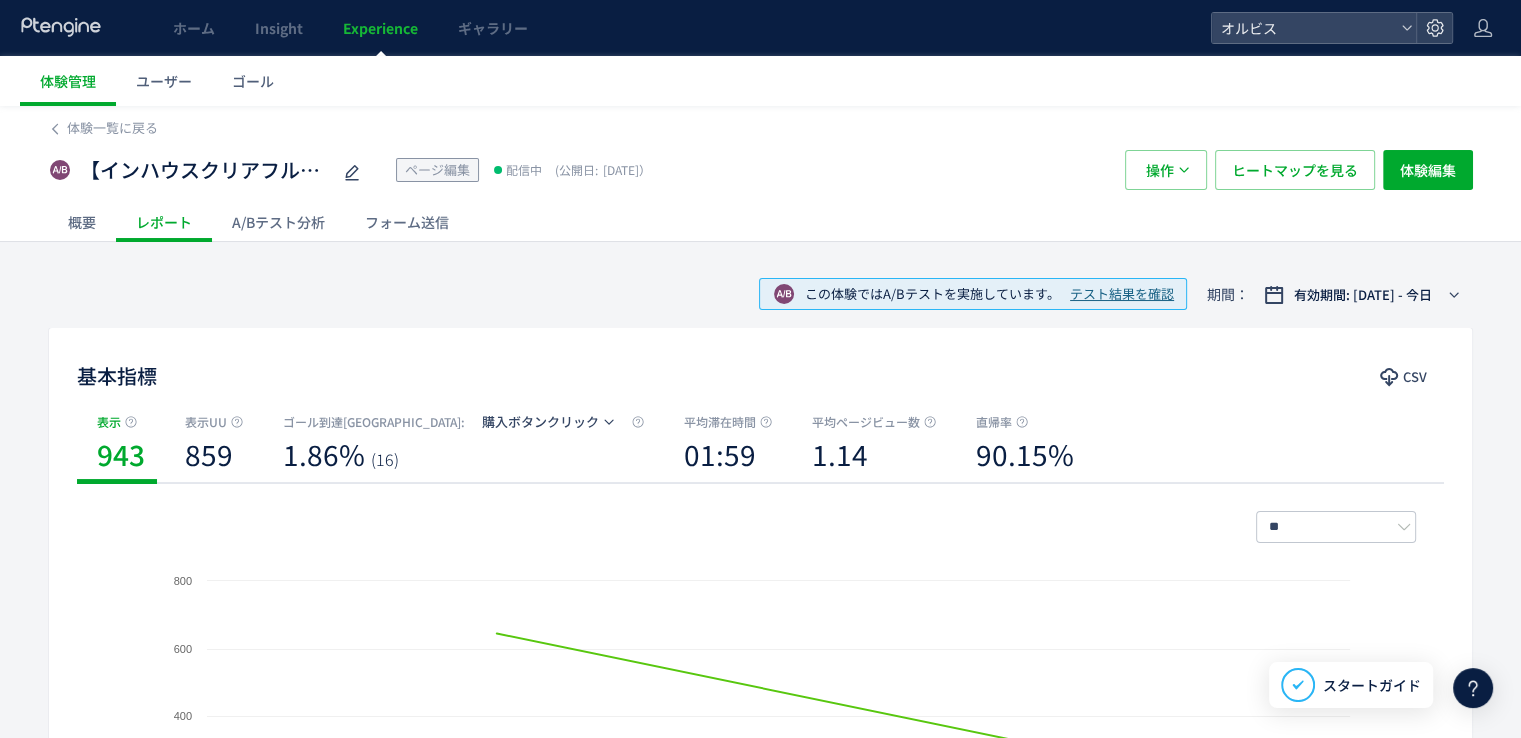 click on "A/Bテスト分析" 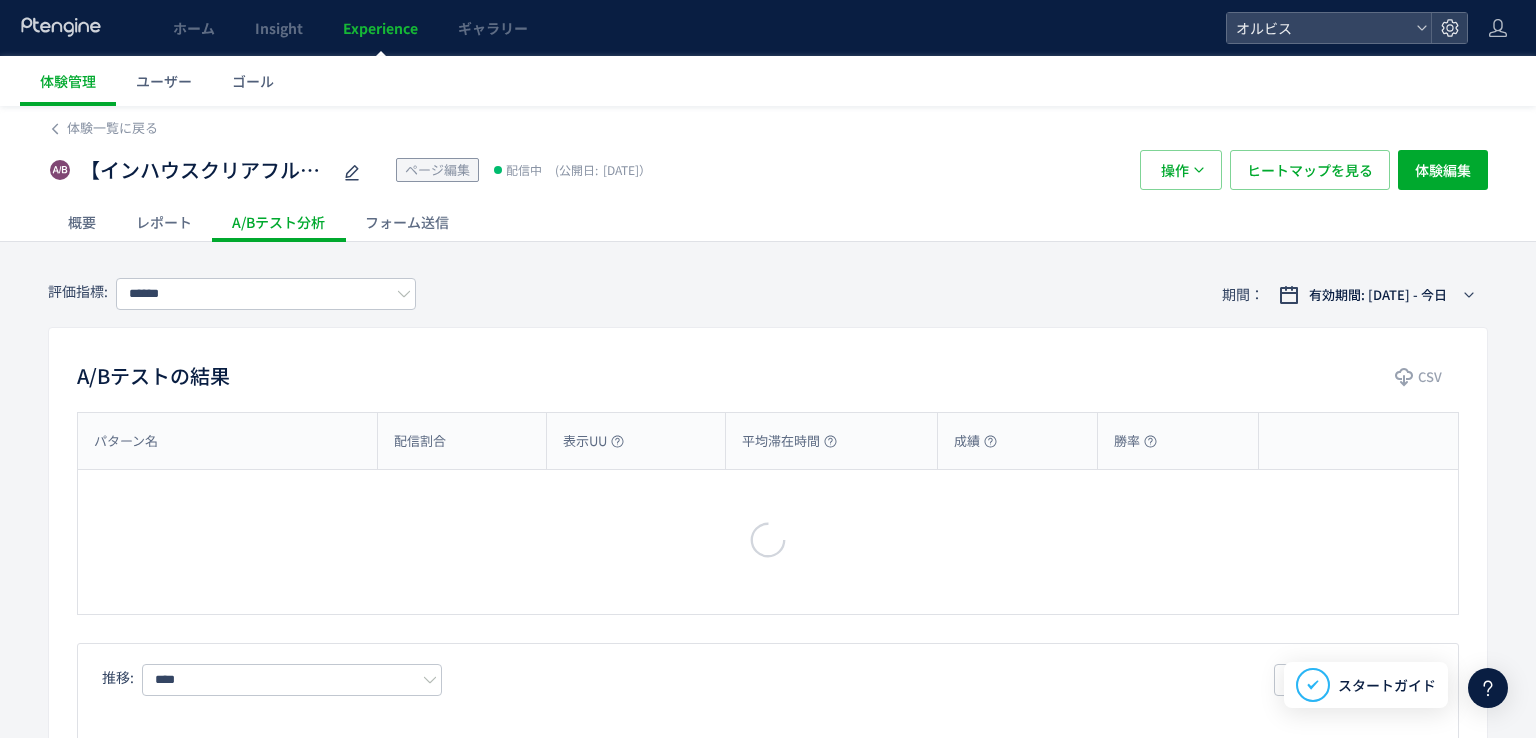 type on "*********" 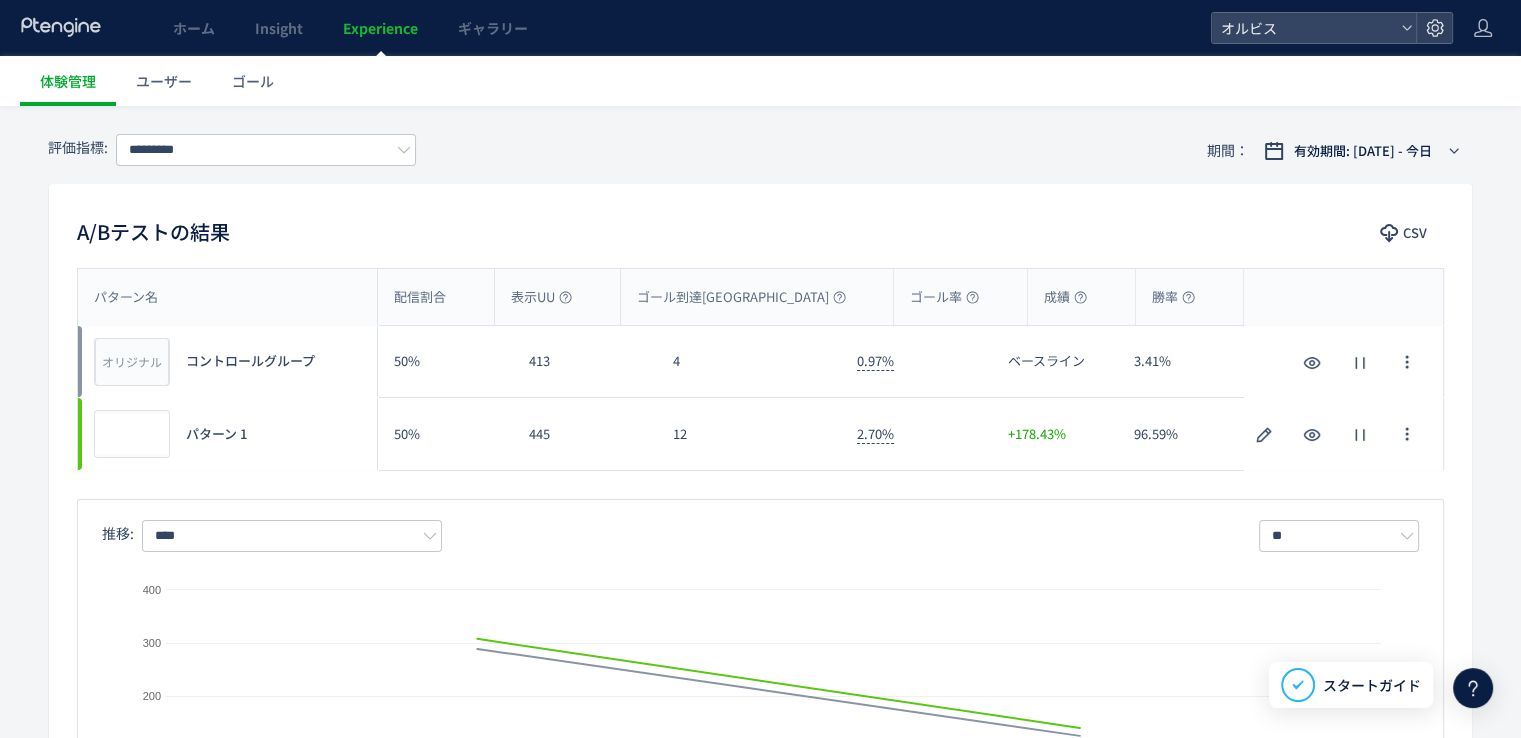 scroll, scrollTop: 0, scrollLeft: 0, axis: both 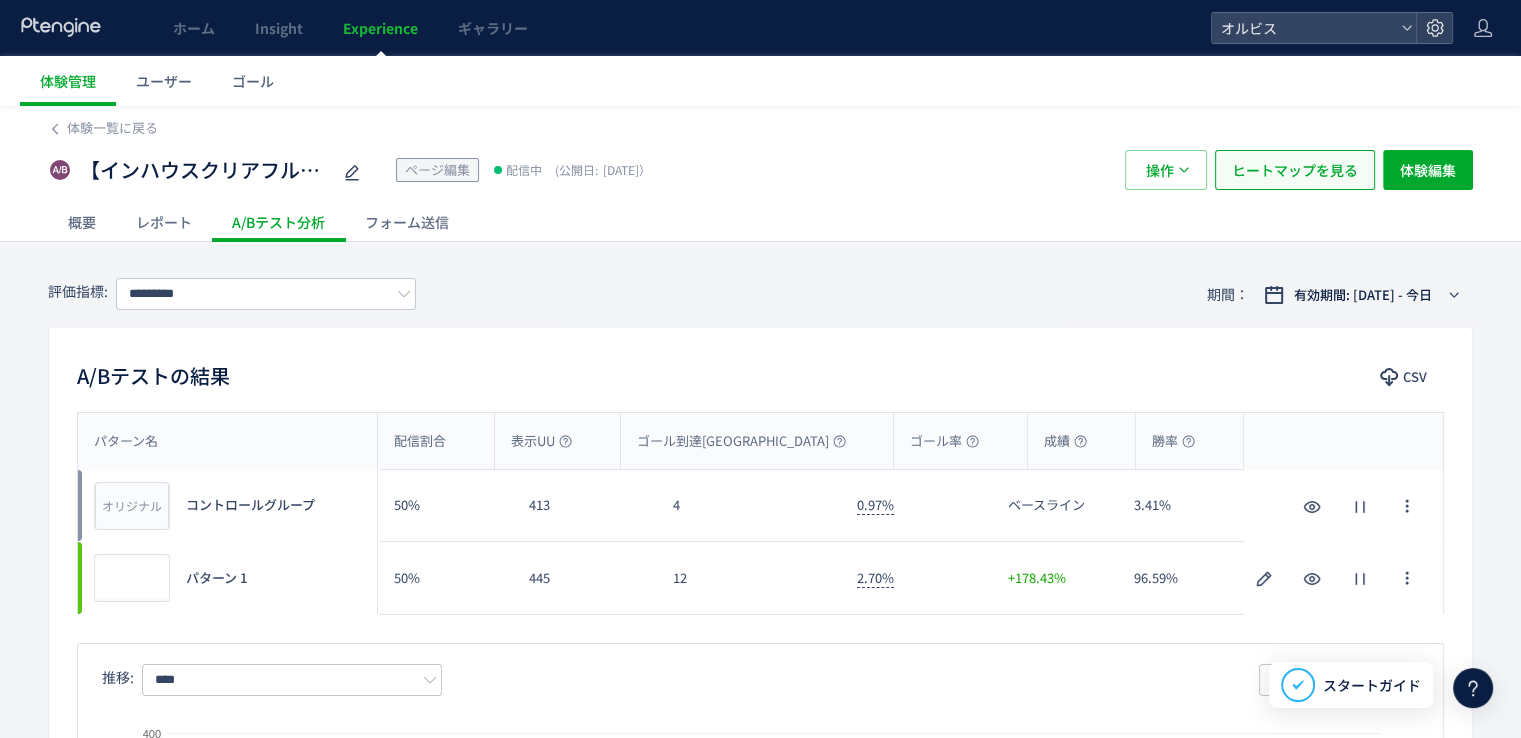 click on "ヒートマップを見る" at bounding box center (1295, 170) 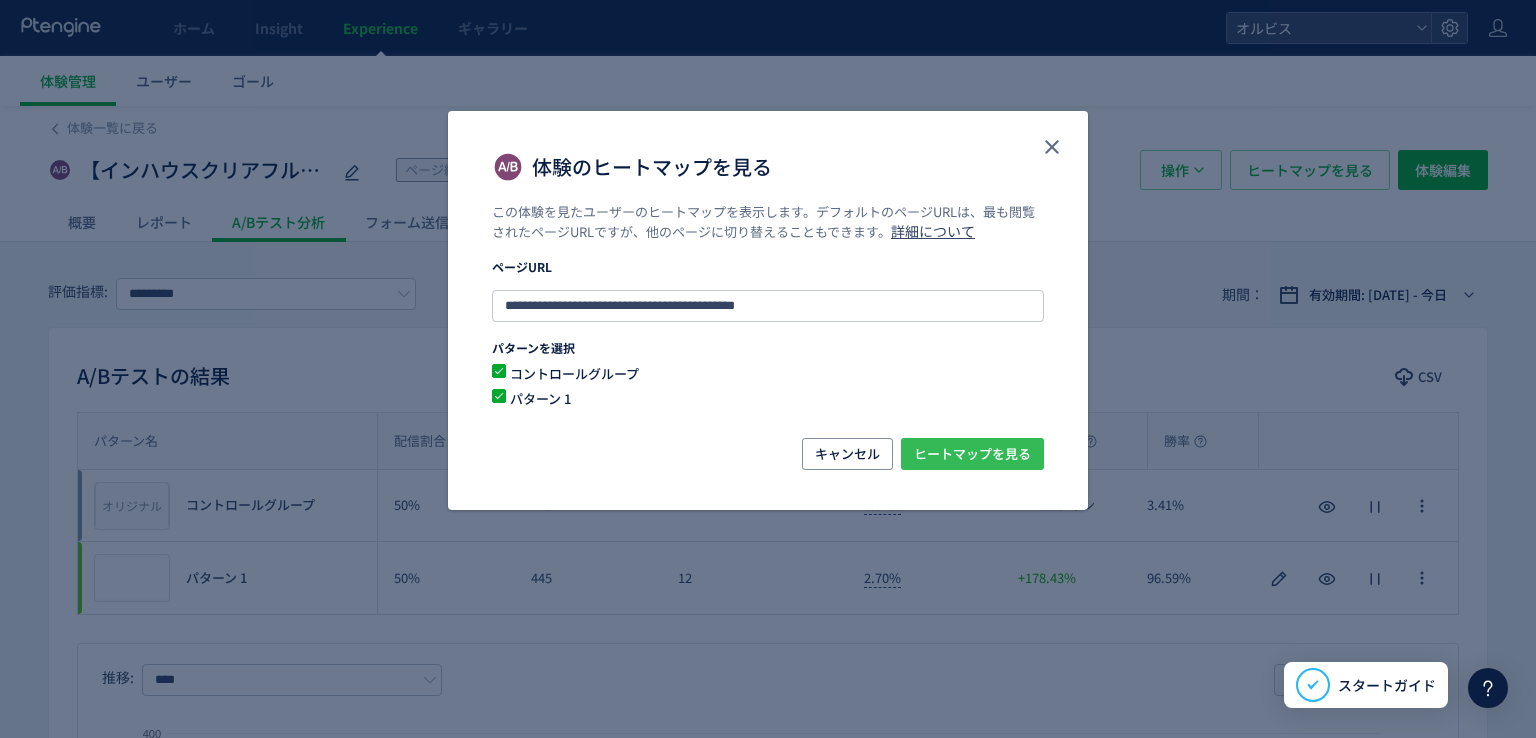 click on "ヒートマップを見る" at bounding box center (972, 454) 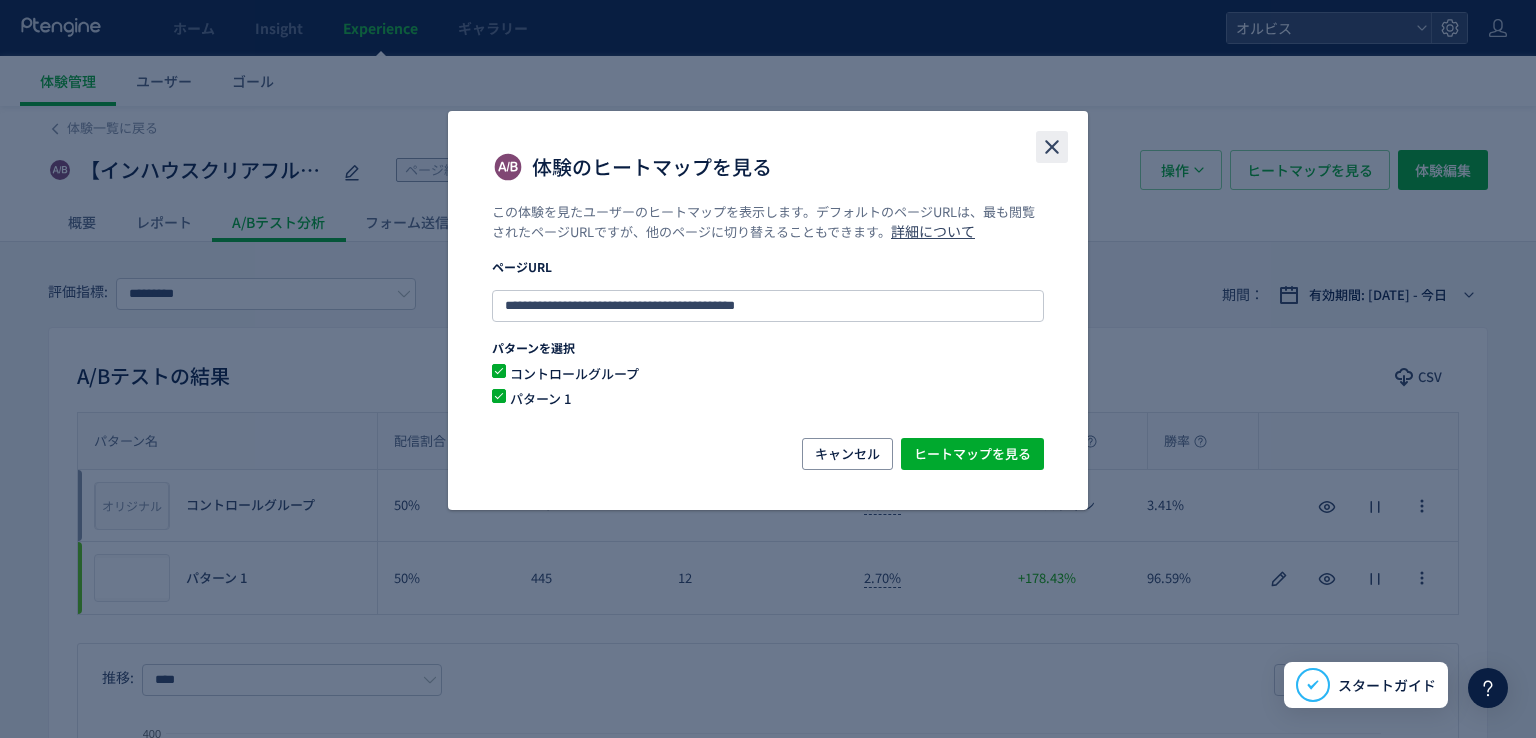 click 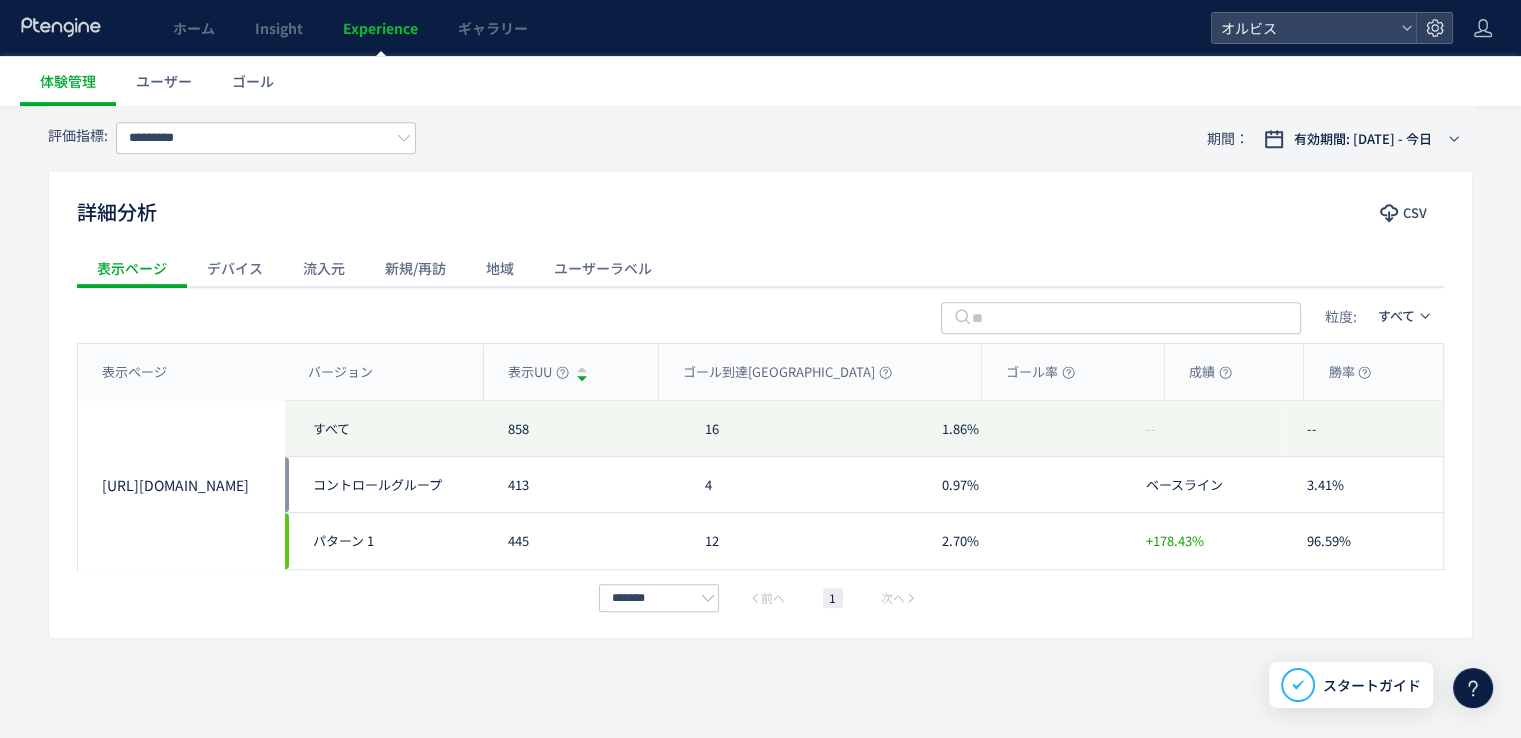 scroll, scrollTop: 0, scrollLeft: 0, axis: both 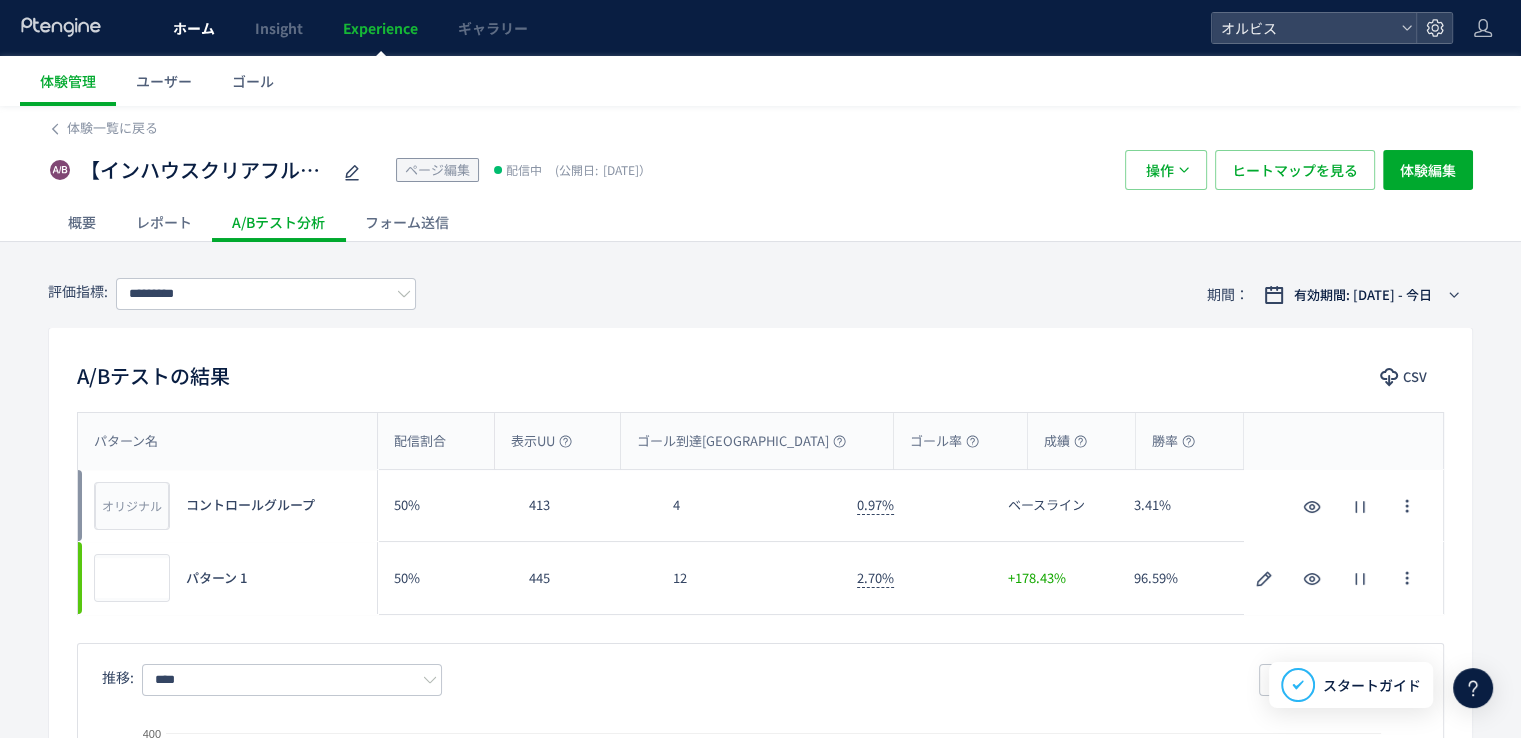 click on "ホーム" at bounding box center [194, 28] 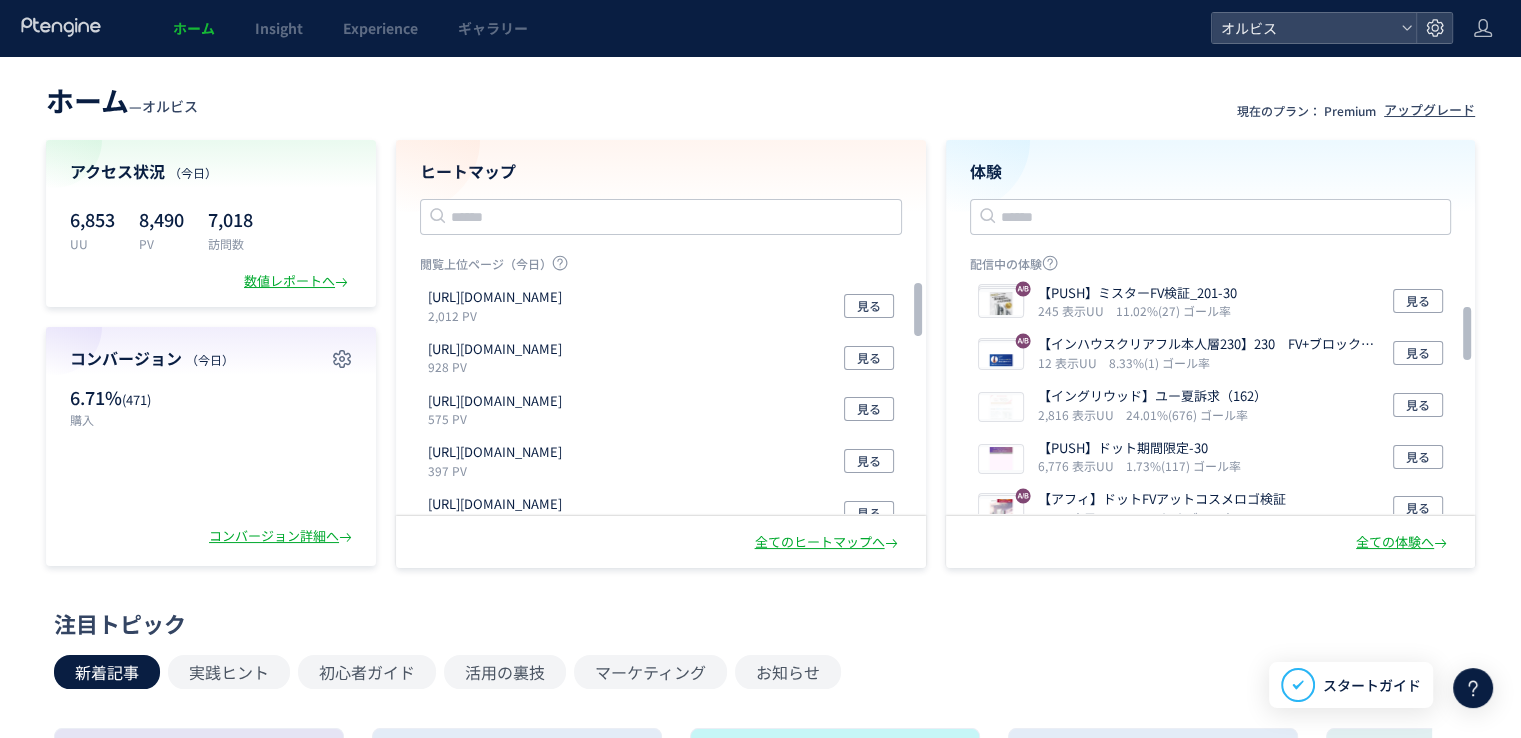 scroll, scrollTop: 110, scrollLeft: 0, axis: vertical 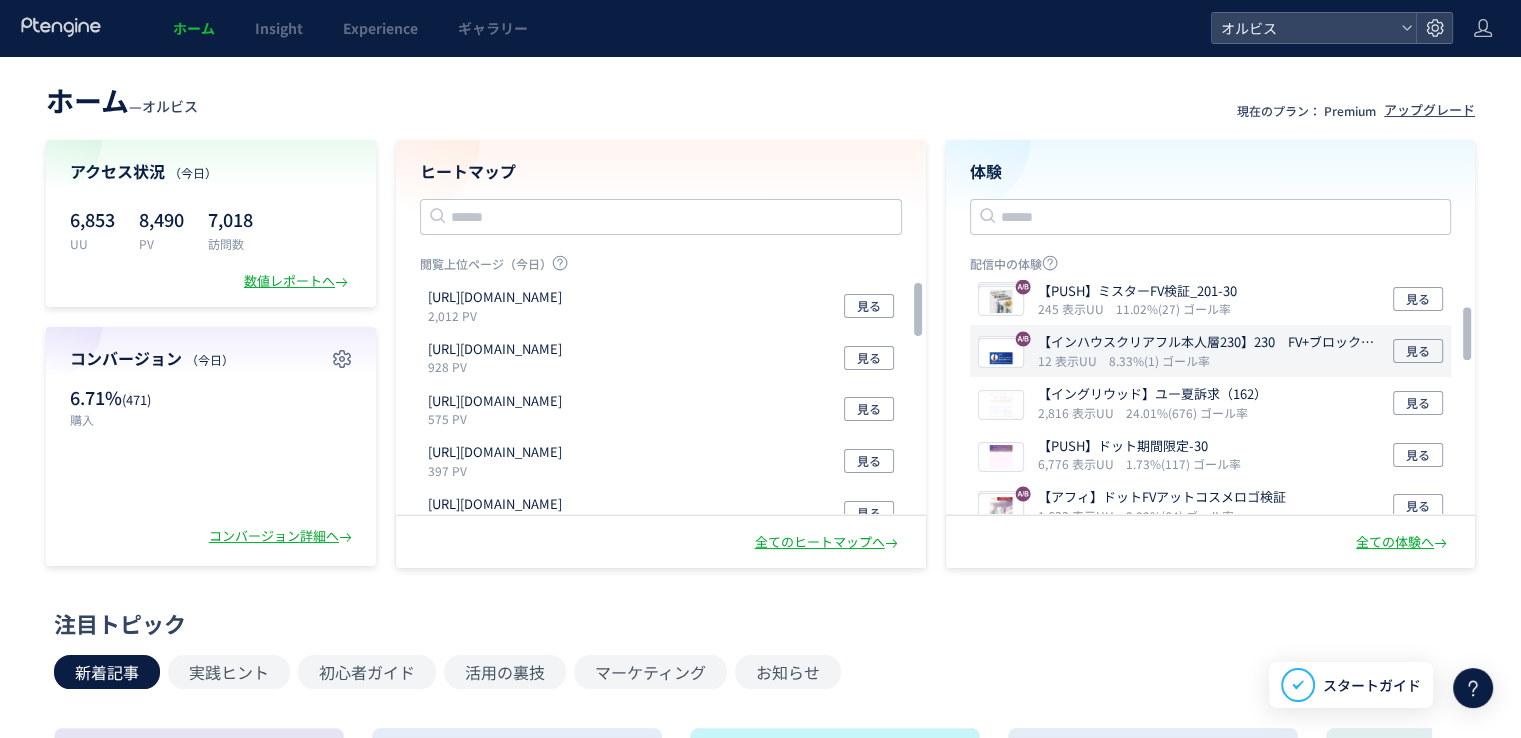 click on "【インハウスクリアフル本人層230】230　FV+ブロック変更検証" at bounding box center (1212, 342) 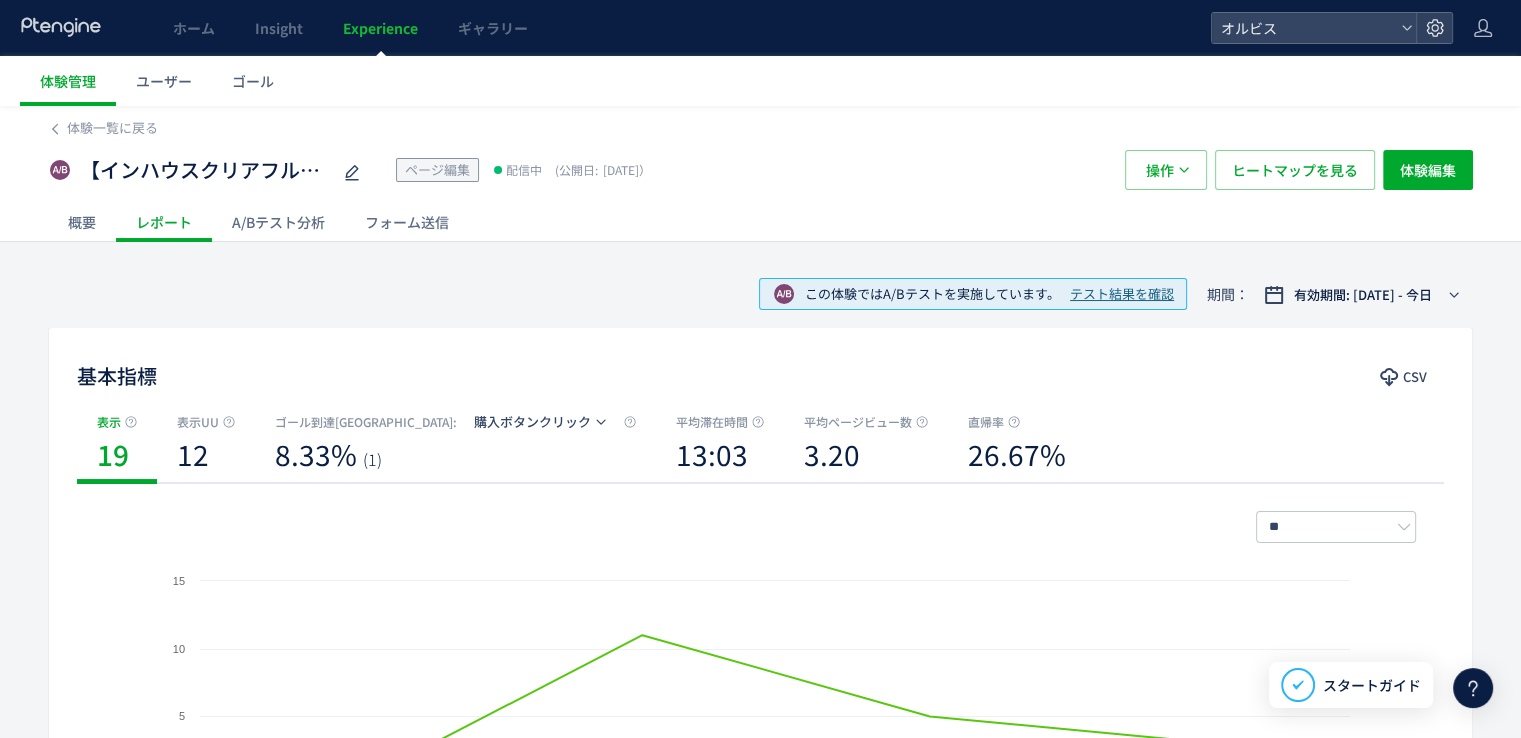 click on "A/Bテスト分析" 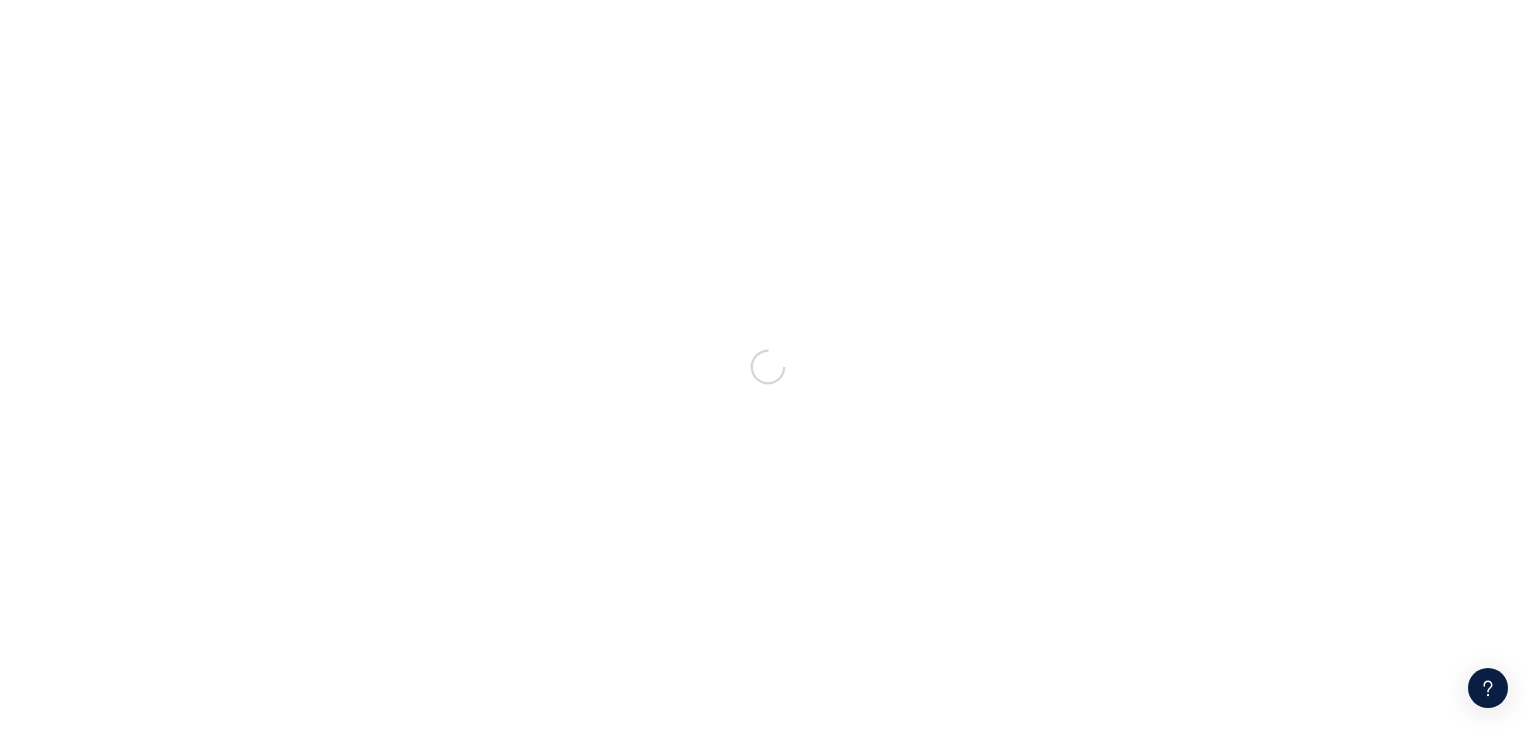 scroll, scrollTop: 0, scrollLeft: 0, axis: both 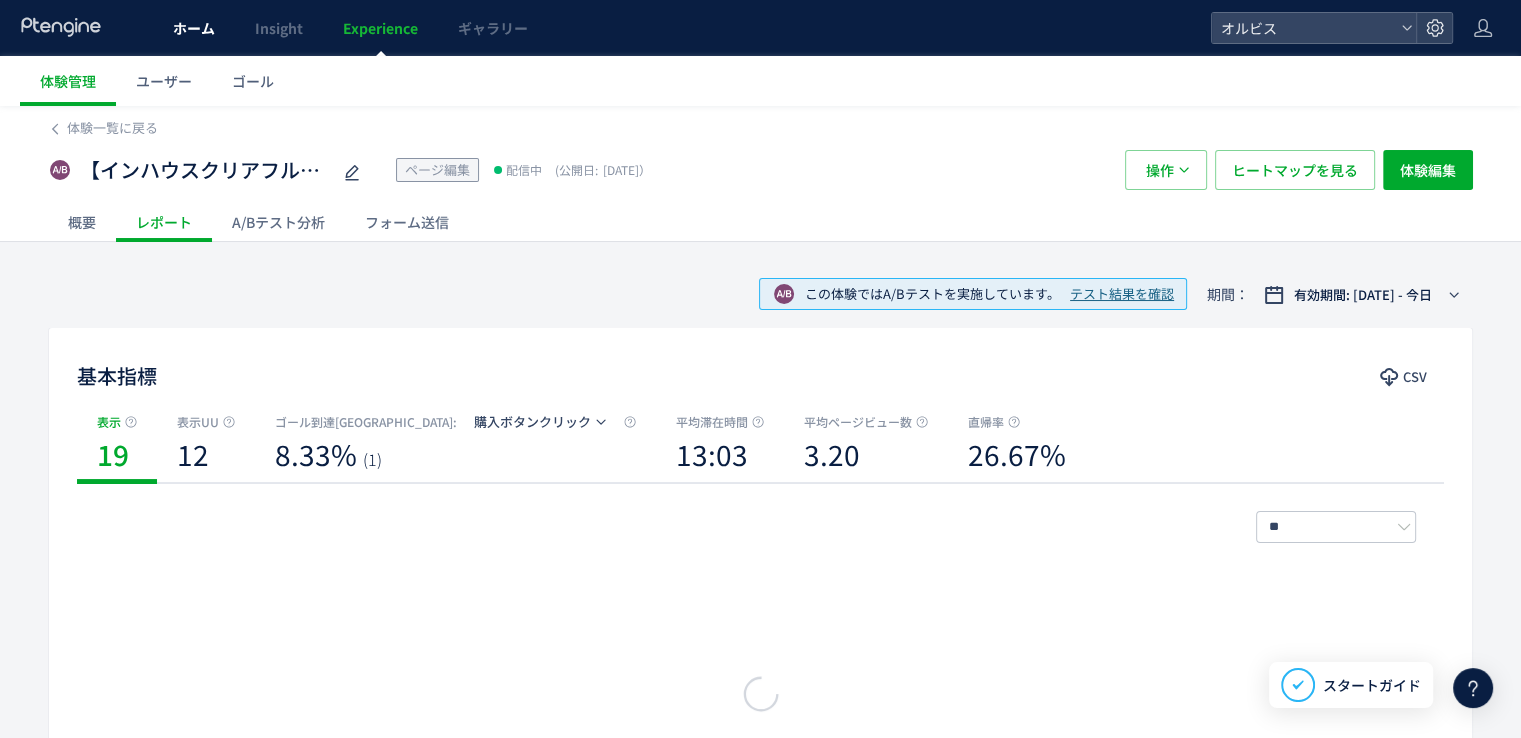 click on "ホーム" at bounding box center [194, 28] 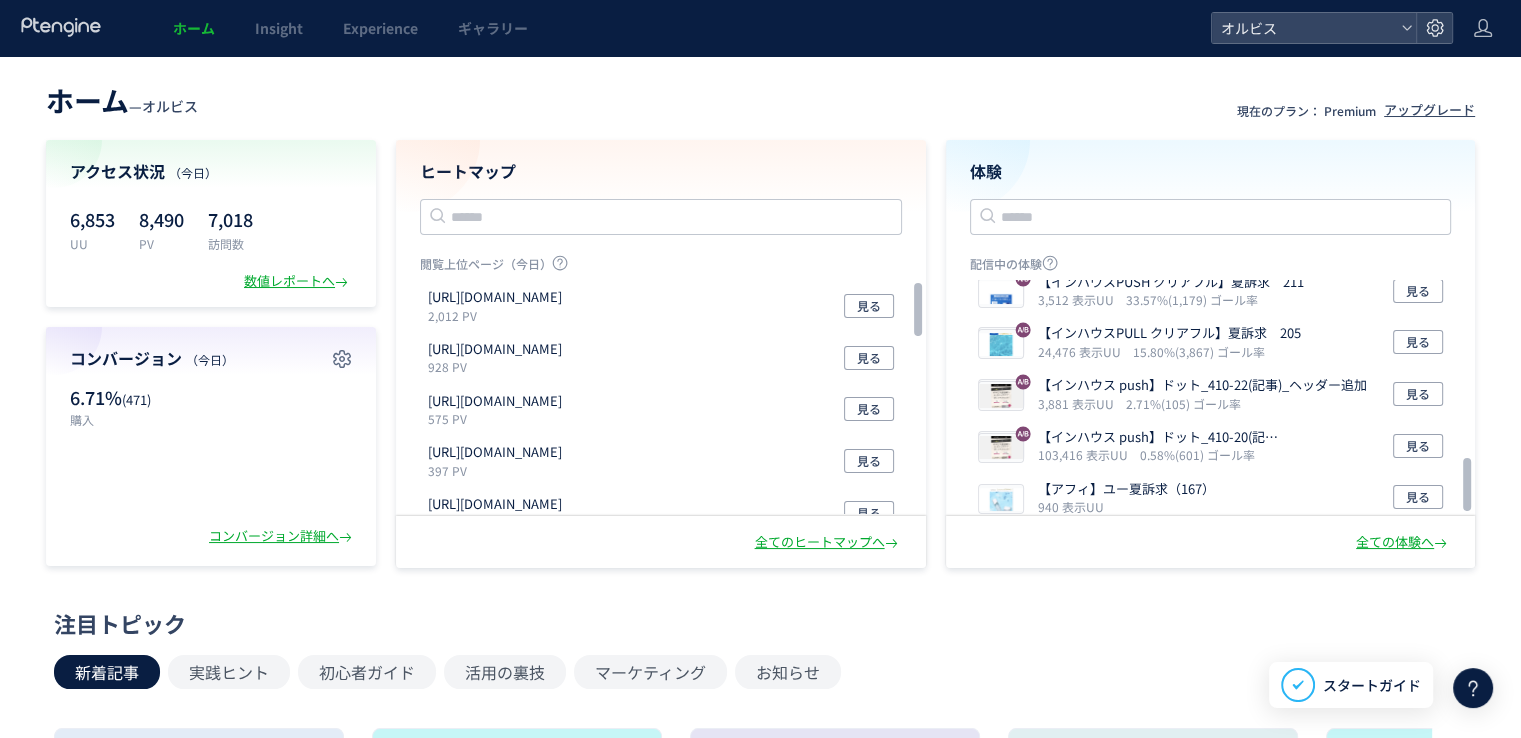 scroll, scrollTop: 800, scrollLeft: 0, axis: vertical 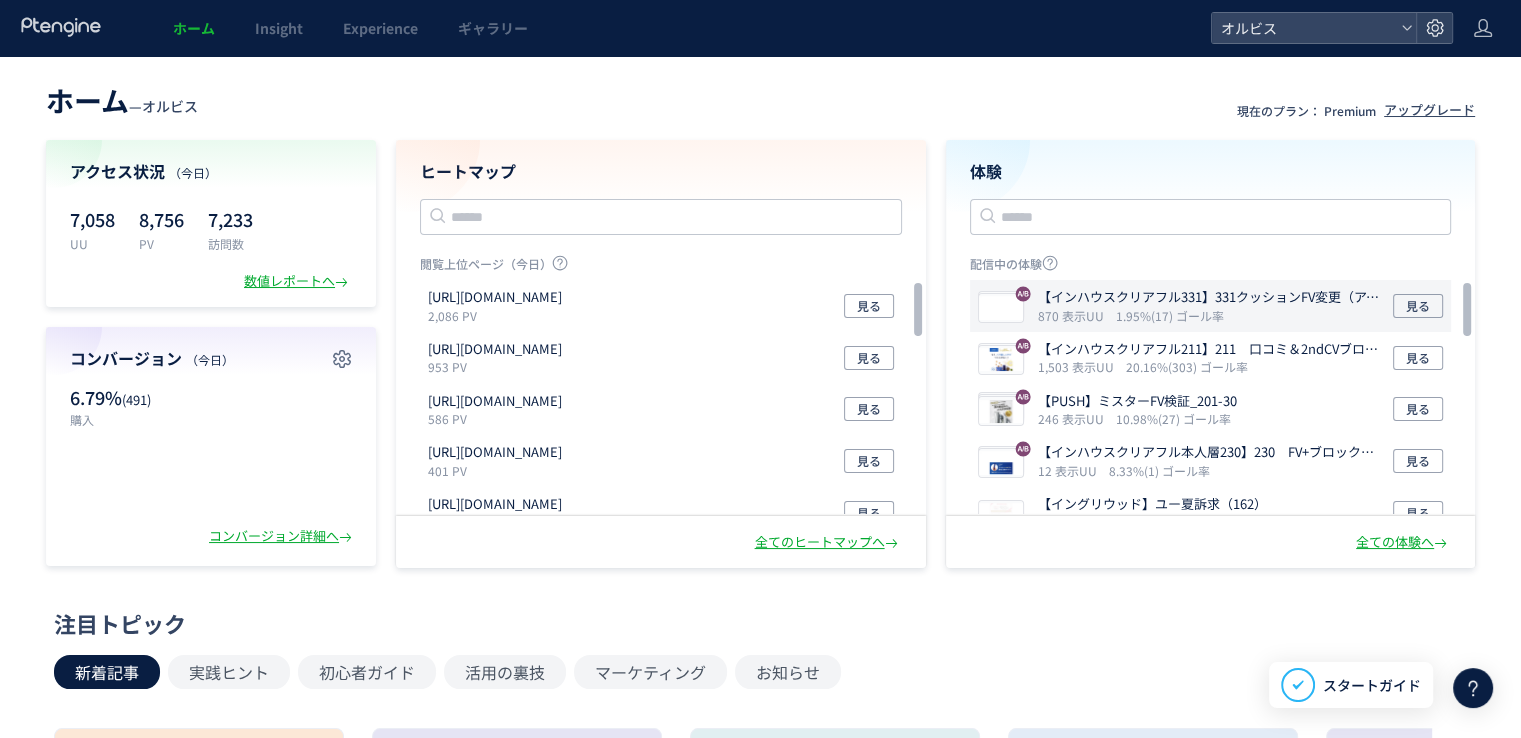 click on "【インハウスクリアフル331】331クッションFV変更（アンケート回答要素追加）" at bounding box center [1212, 297] 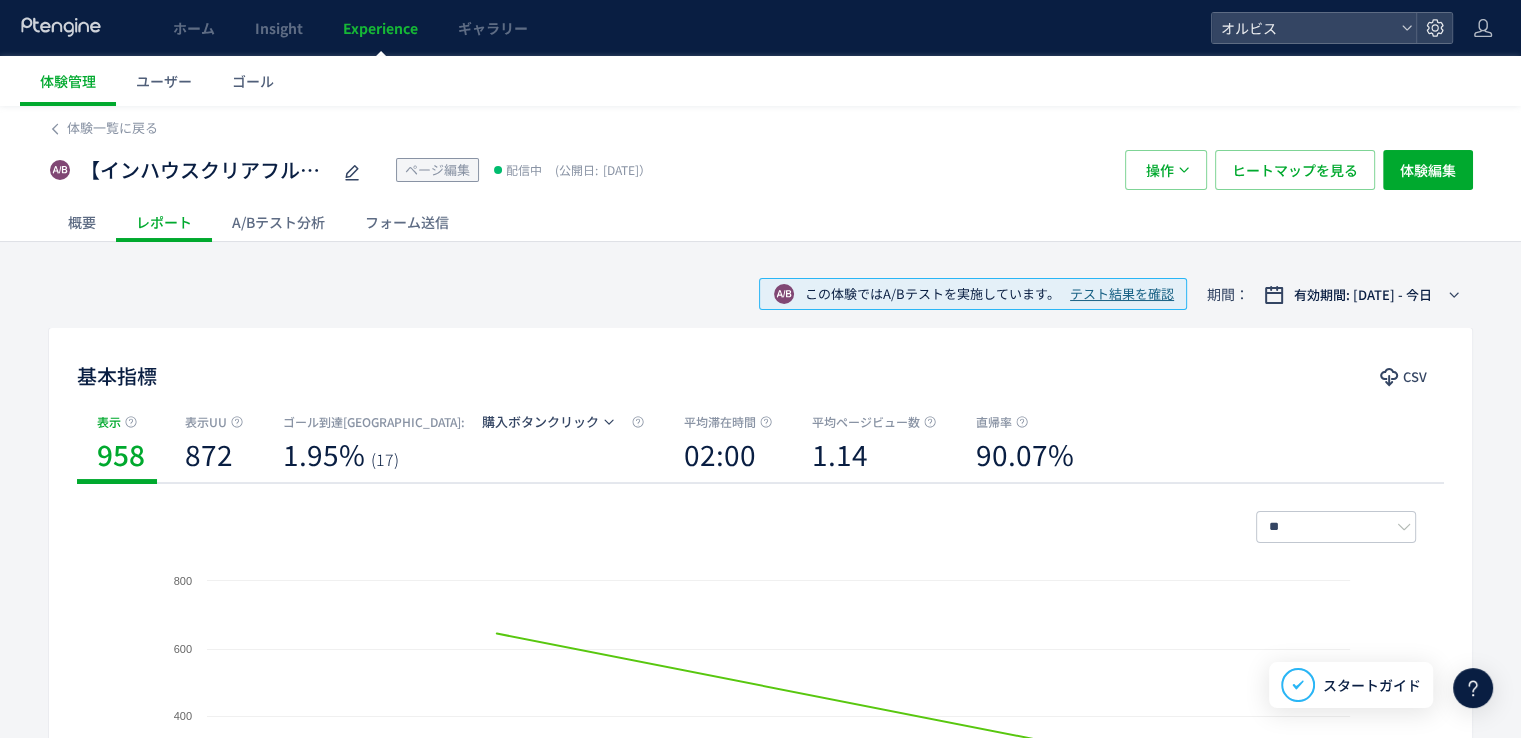click on "A/Bテスト分析" 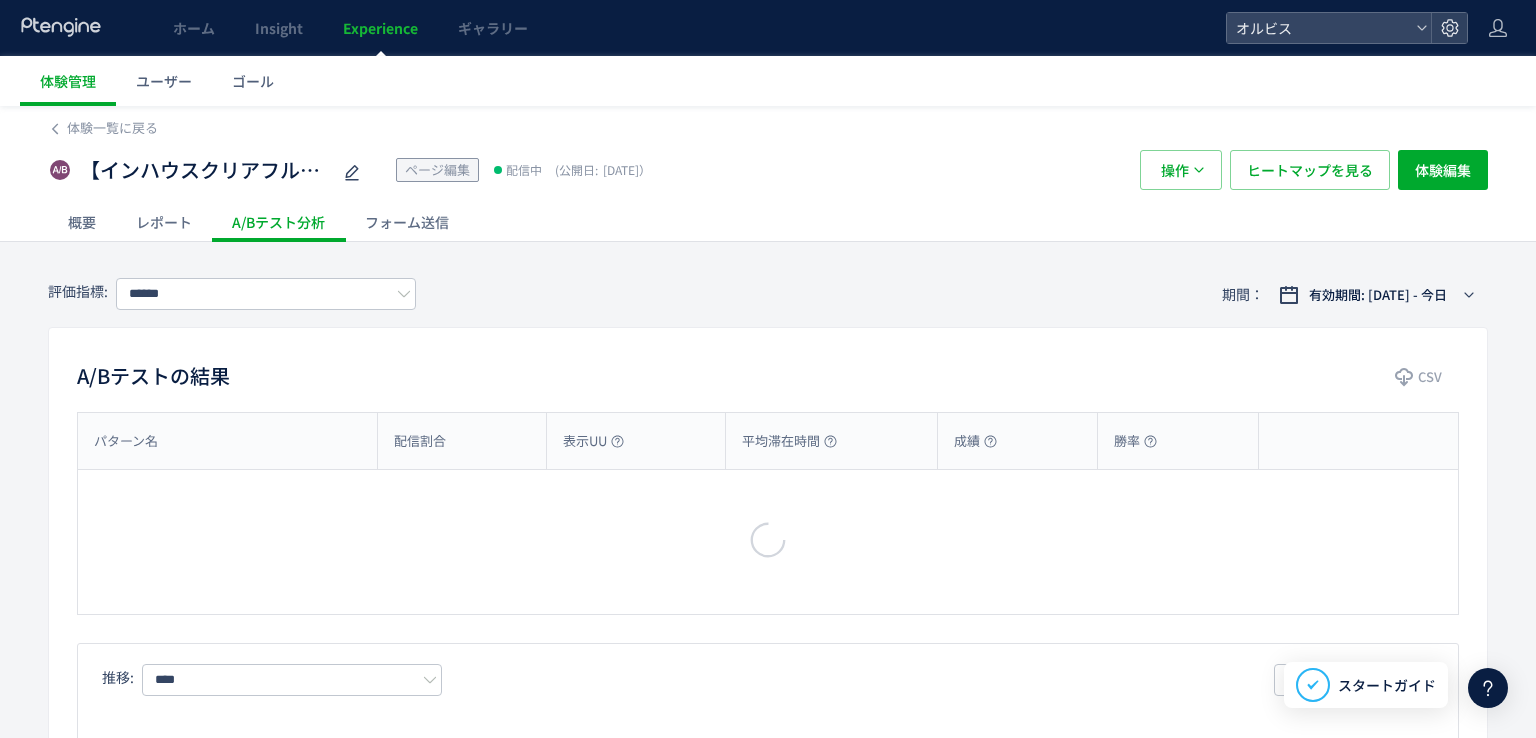 type on "*********" 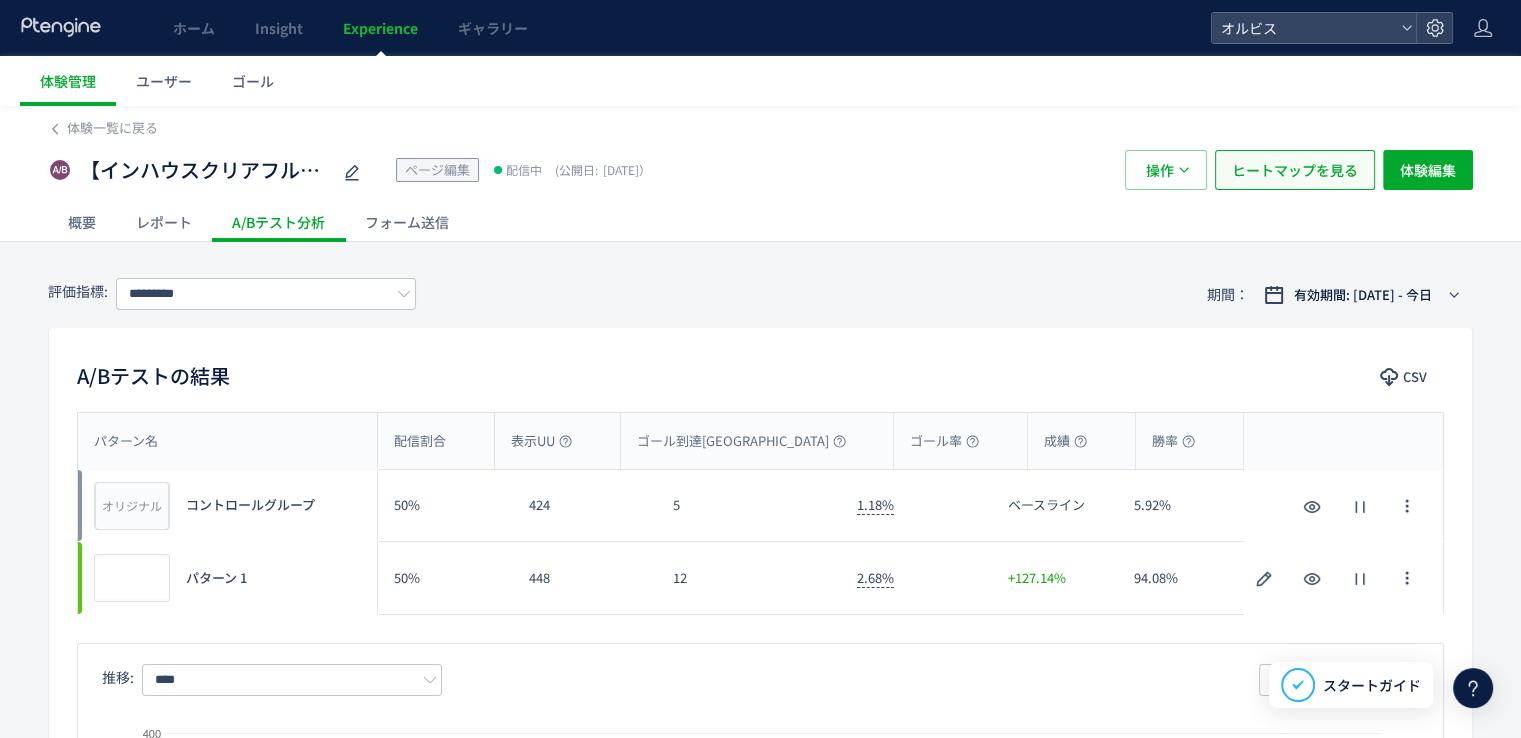 click on "ヒートマップを見る" at bounding box center (1295, 170) 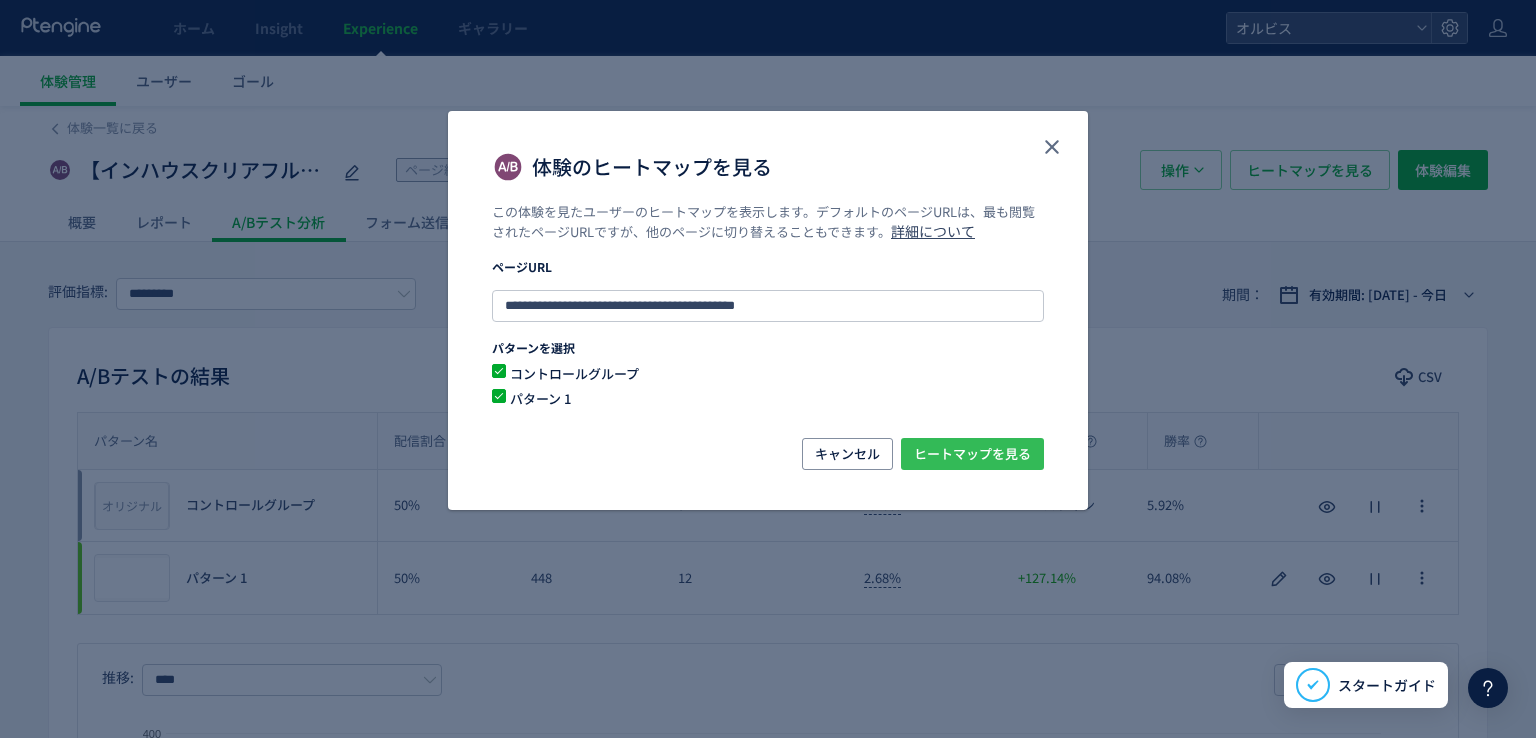 click on "ヒートマップを見る" at bounding box center [972, 454] 